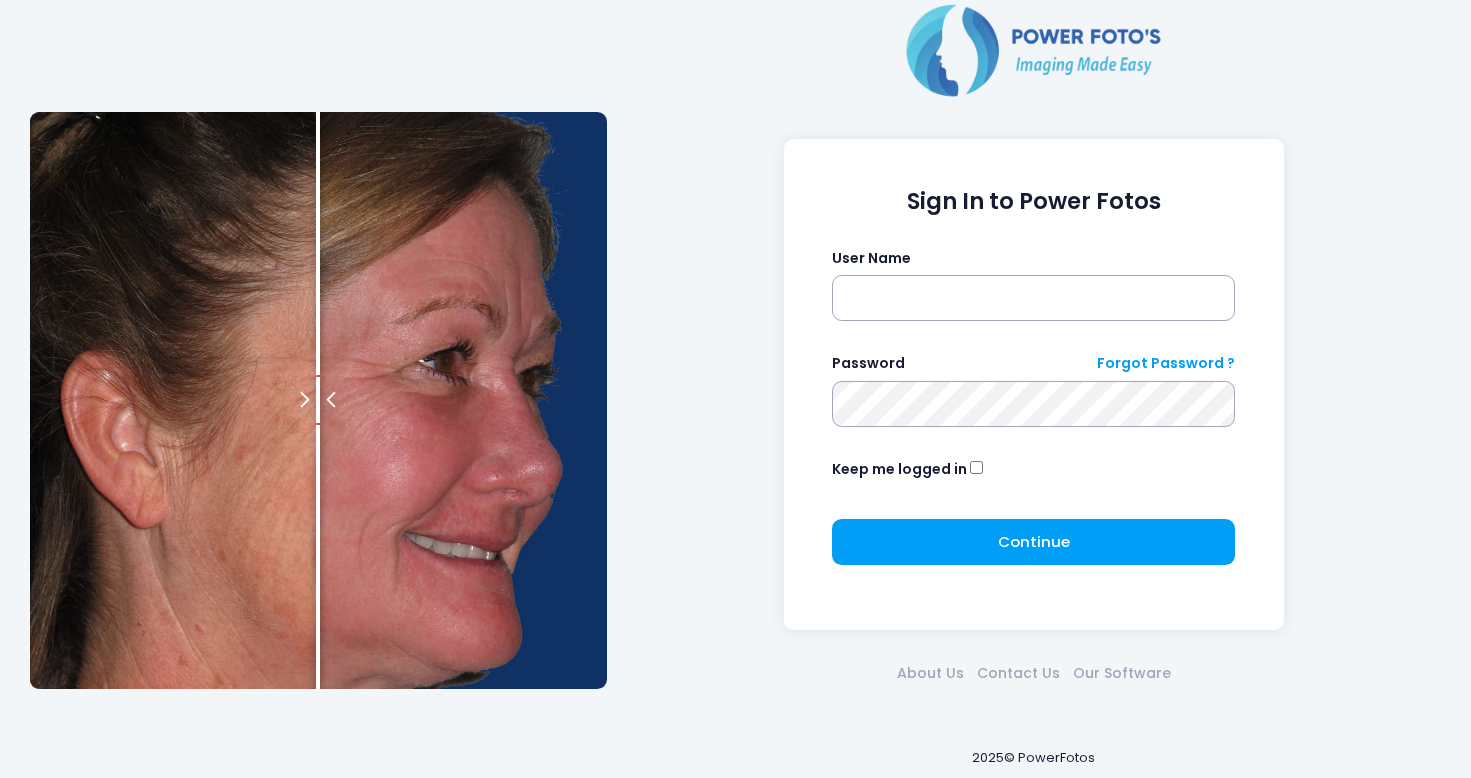 scroll, scrollTop: 0, scrollLeft: 0, axis: both 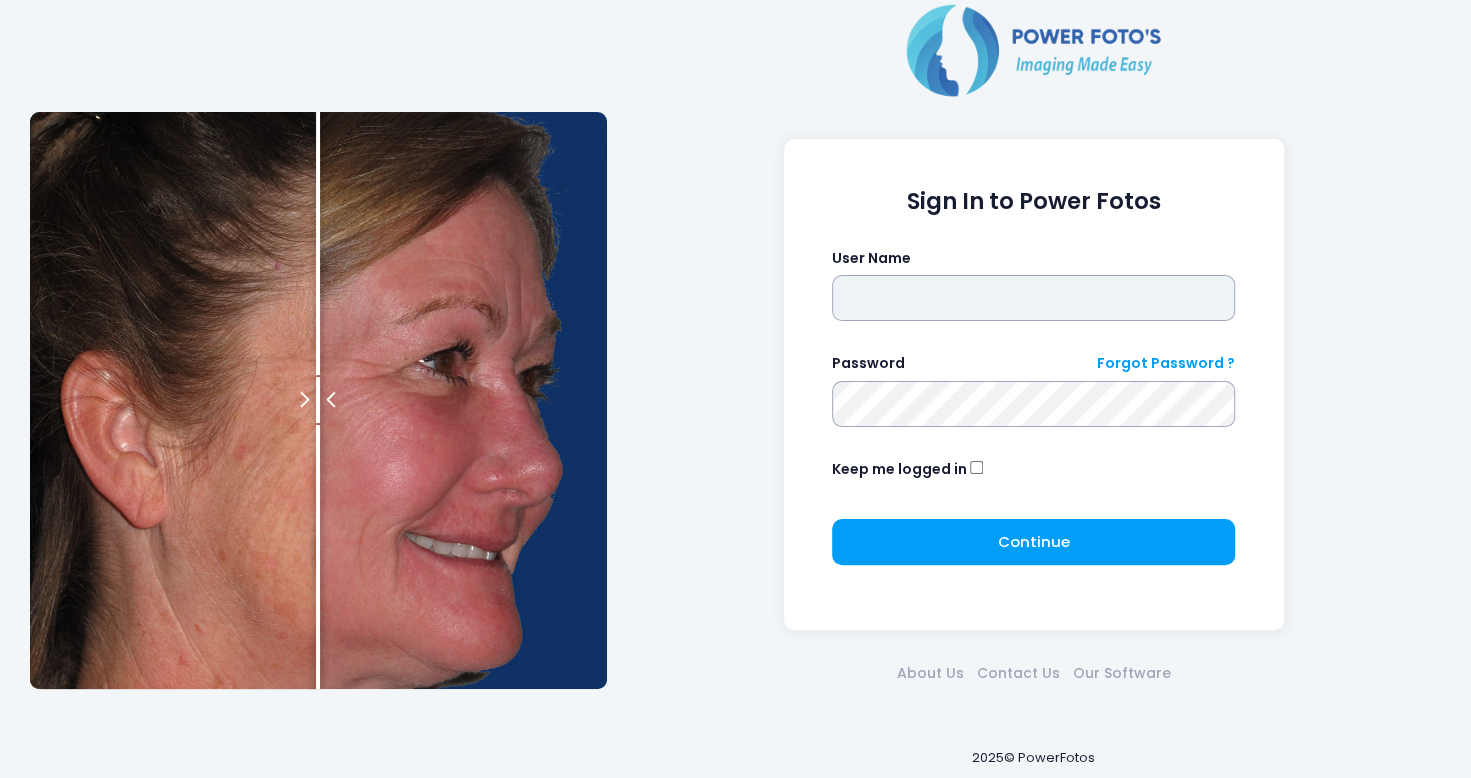 type on "*******" 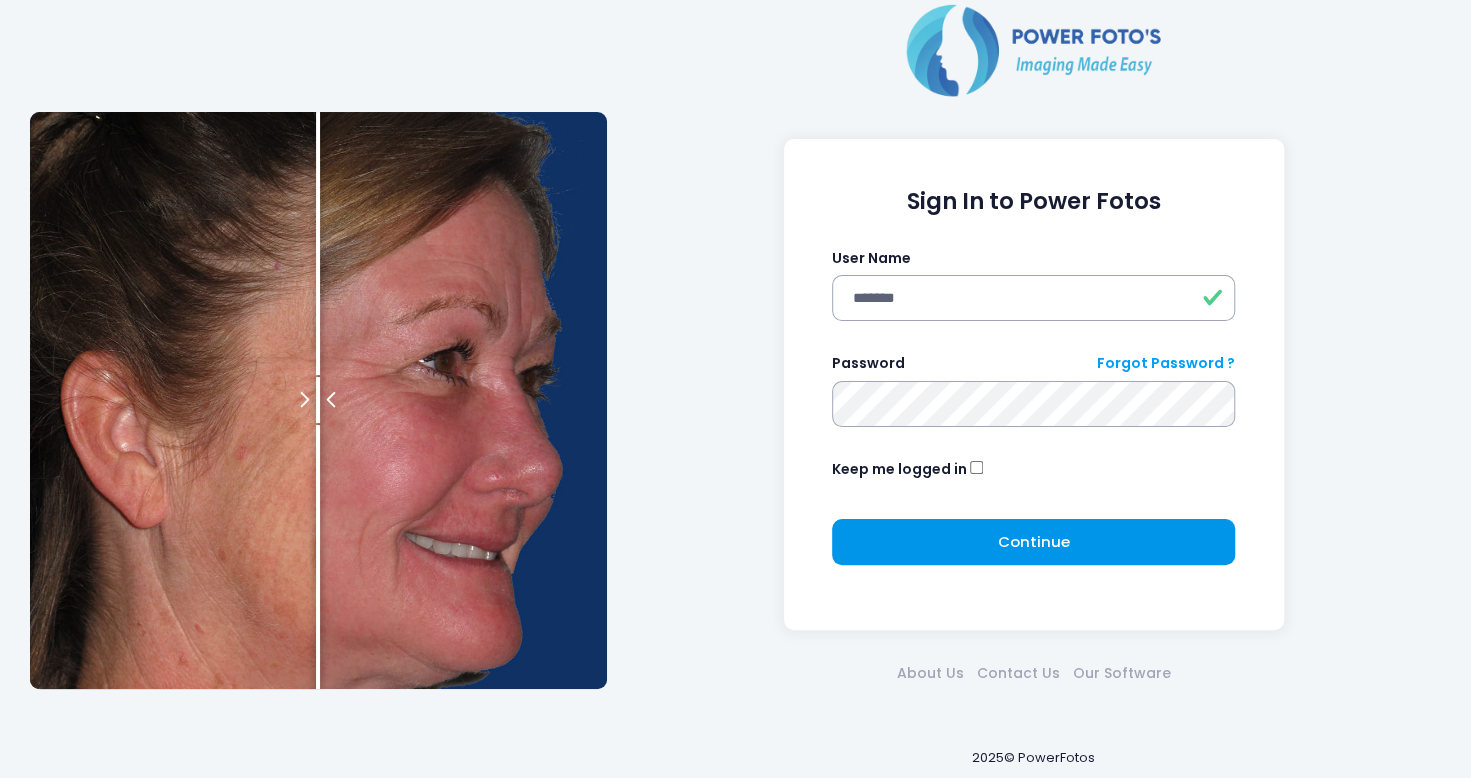 click on "Continue
Please wait..." at bounding box center [1033, 542] 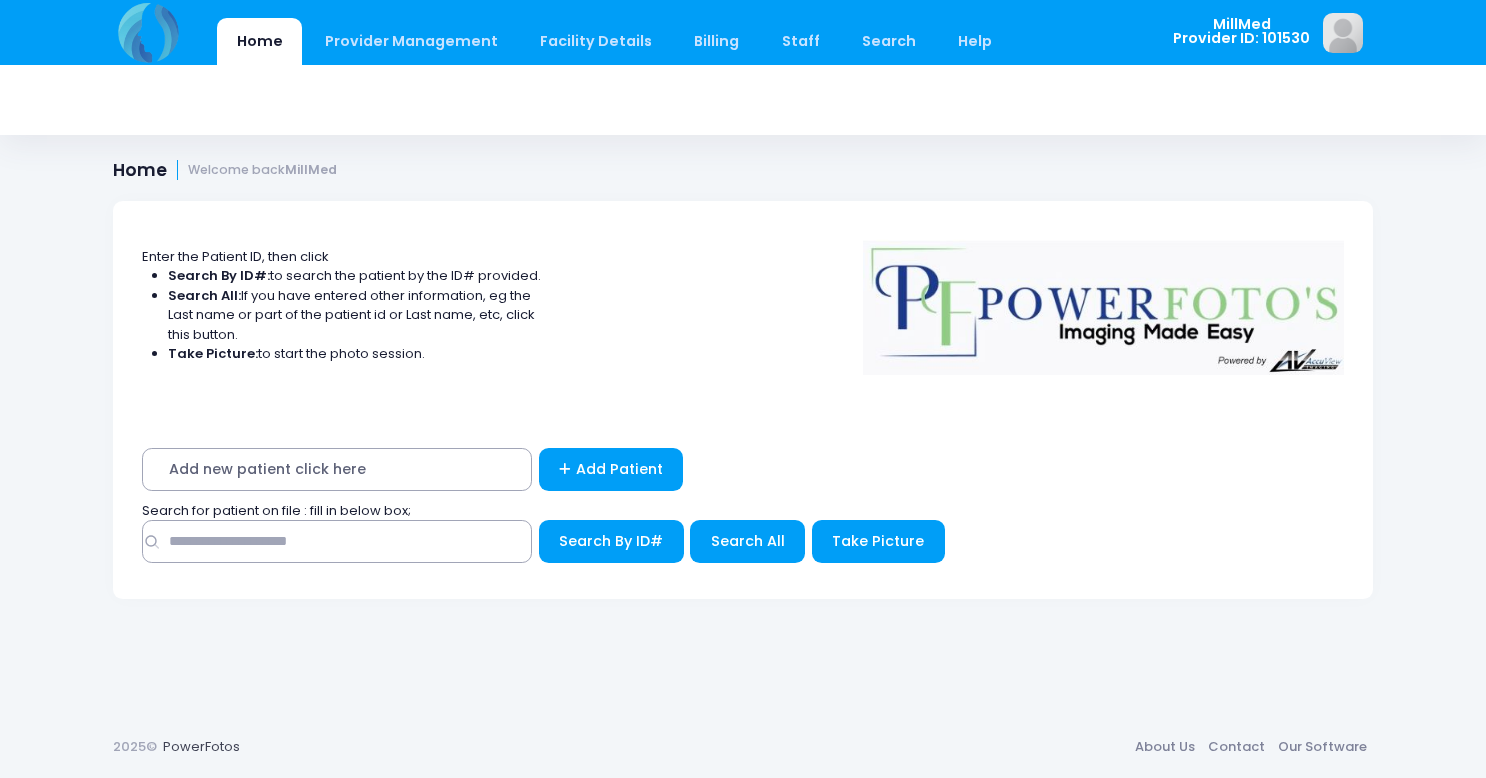 scroll, scrollTop: 0, scrollLeft: 0, axis: both 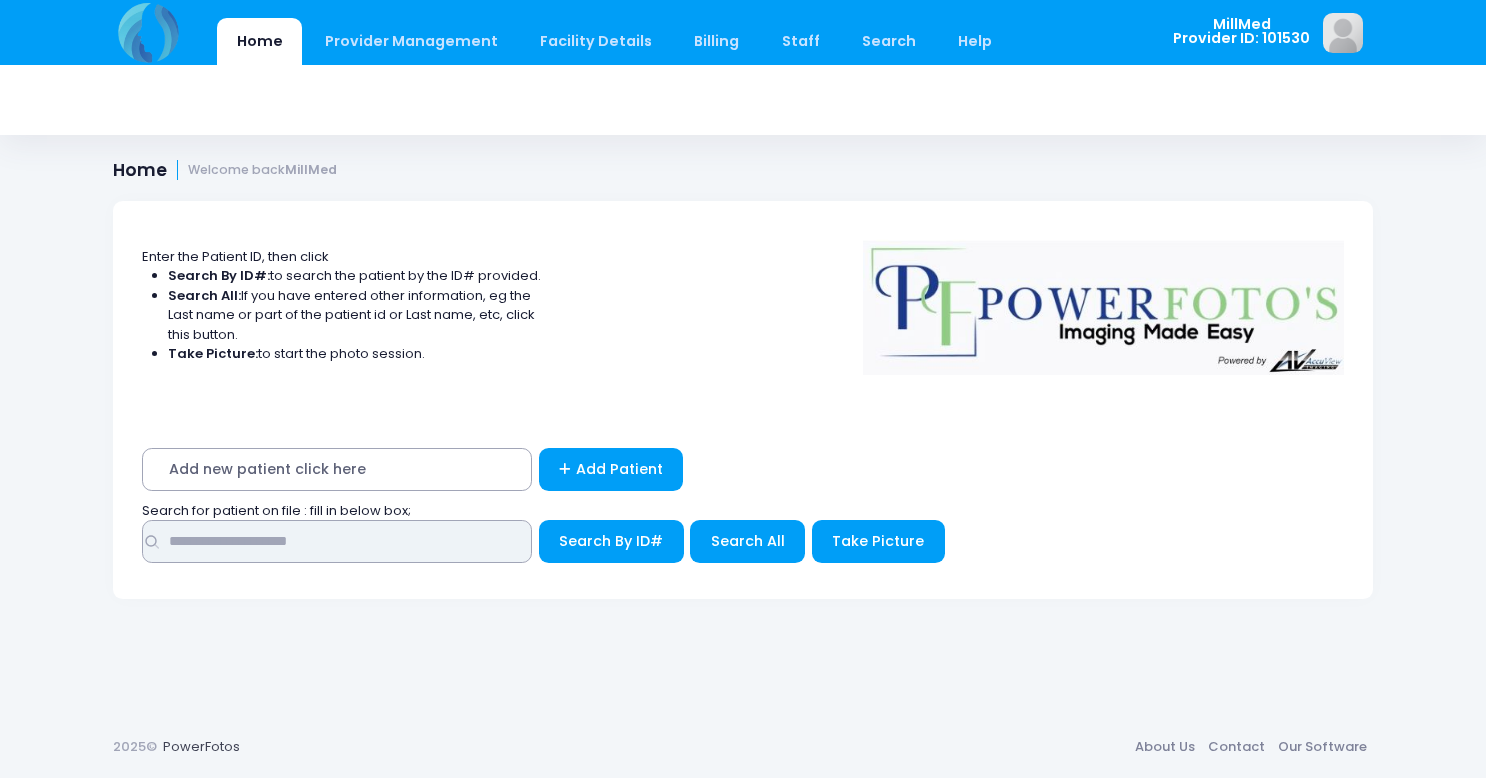 click at bounding box center [337, 541] 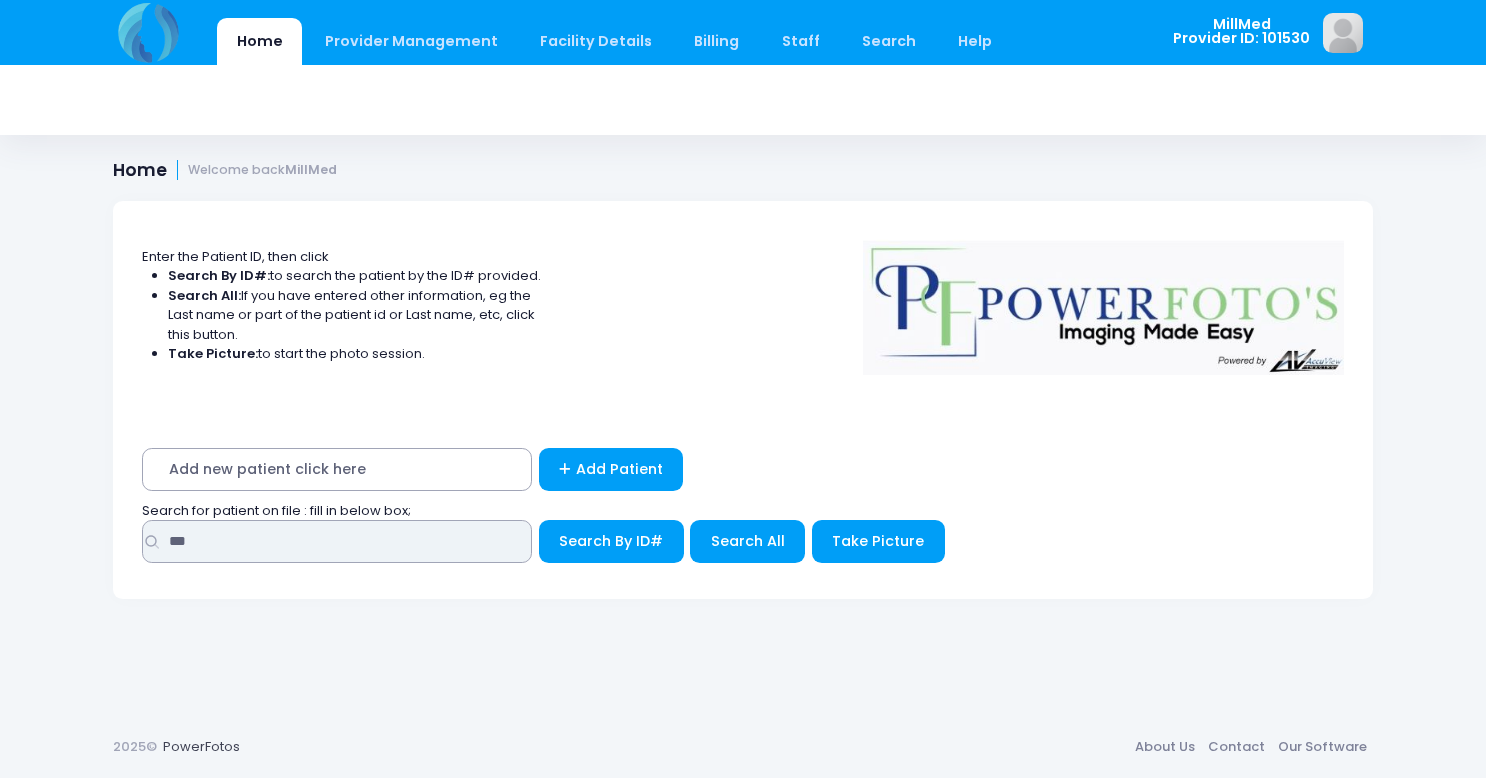 type on "***" 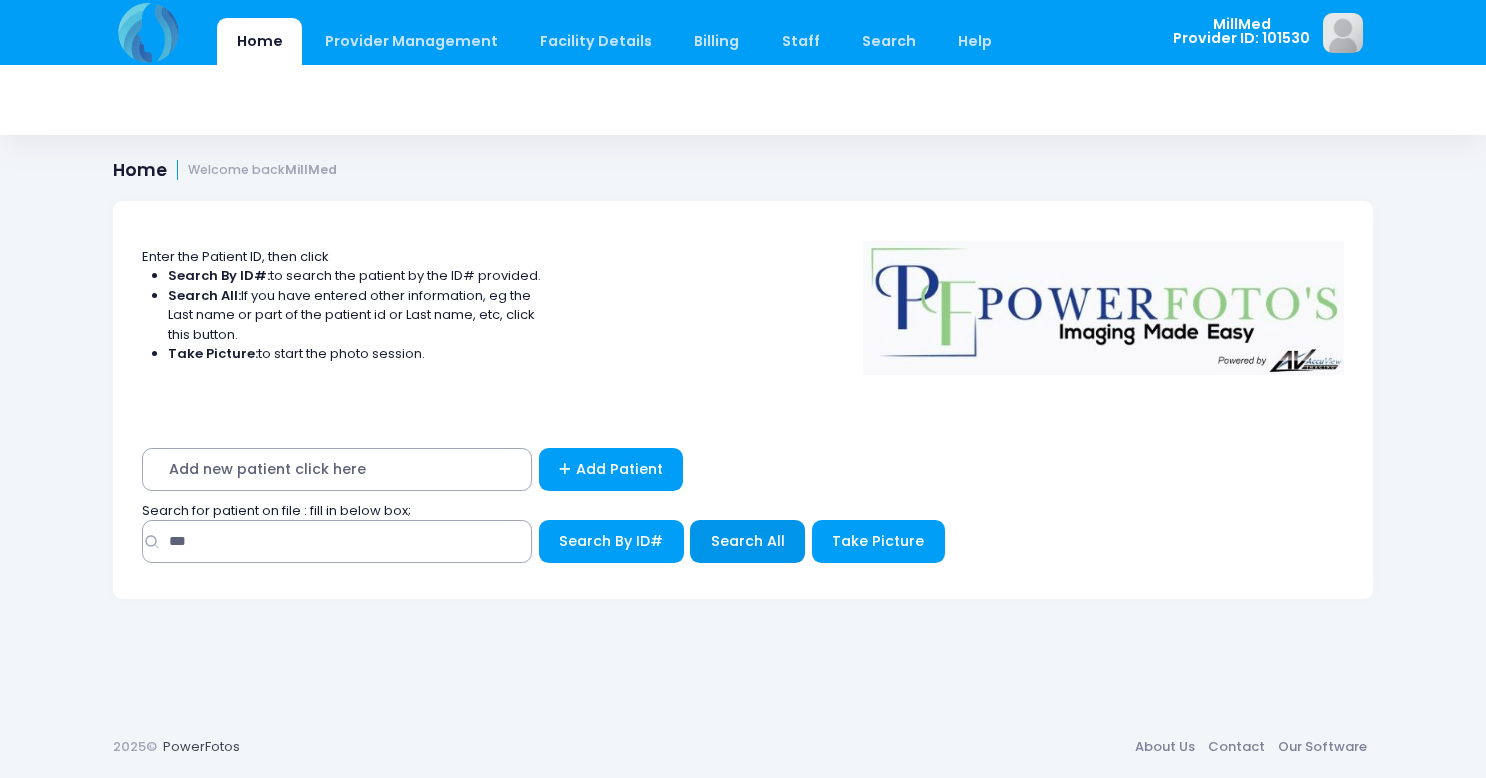 click on "Search All" at bounding box center (747, 541) 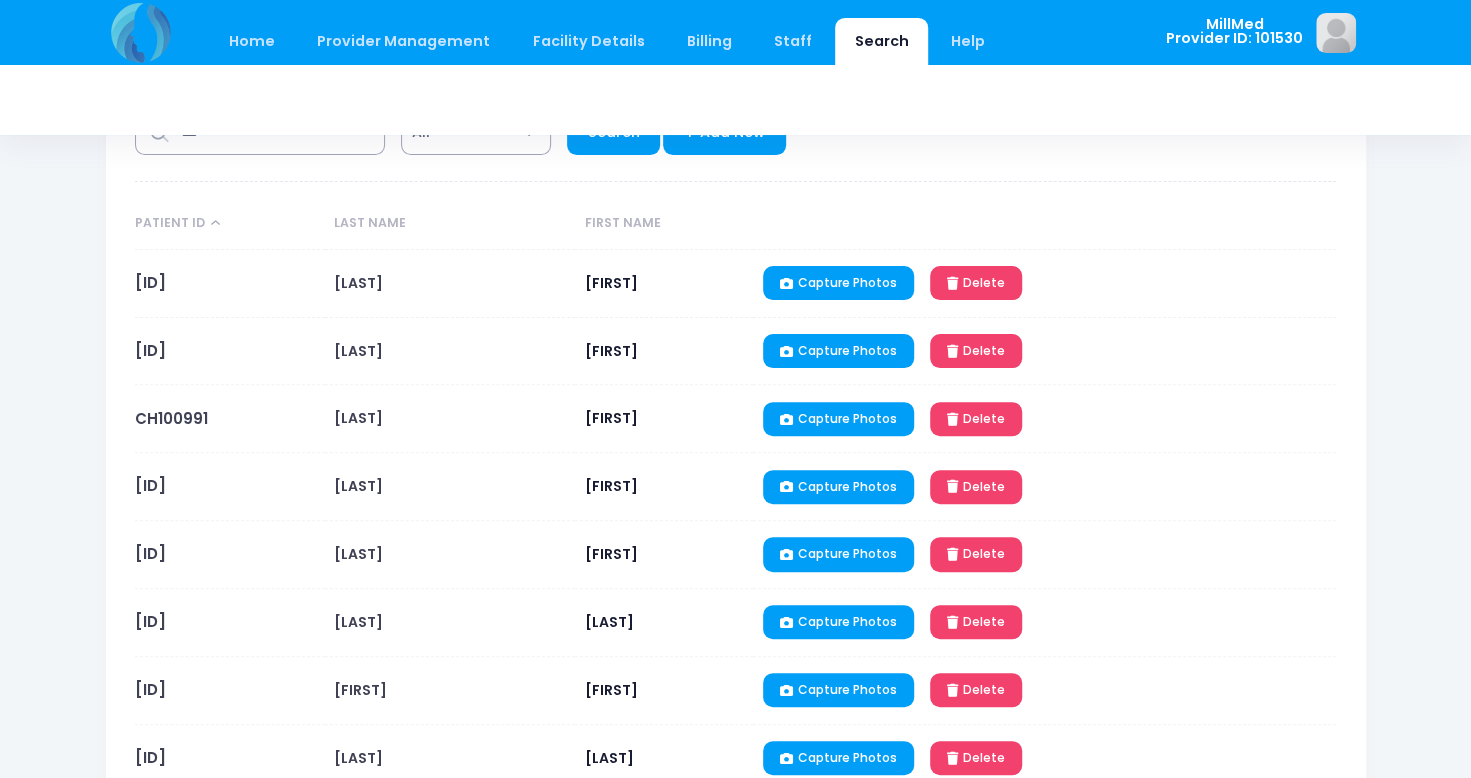 scroll, scrollTop: 180, scrollLeft: 0, axis: vertical 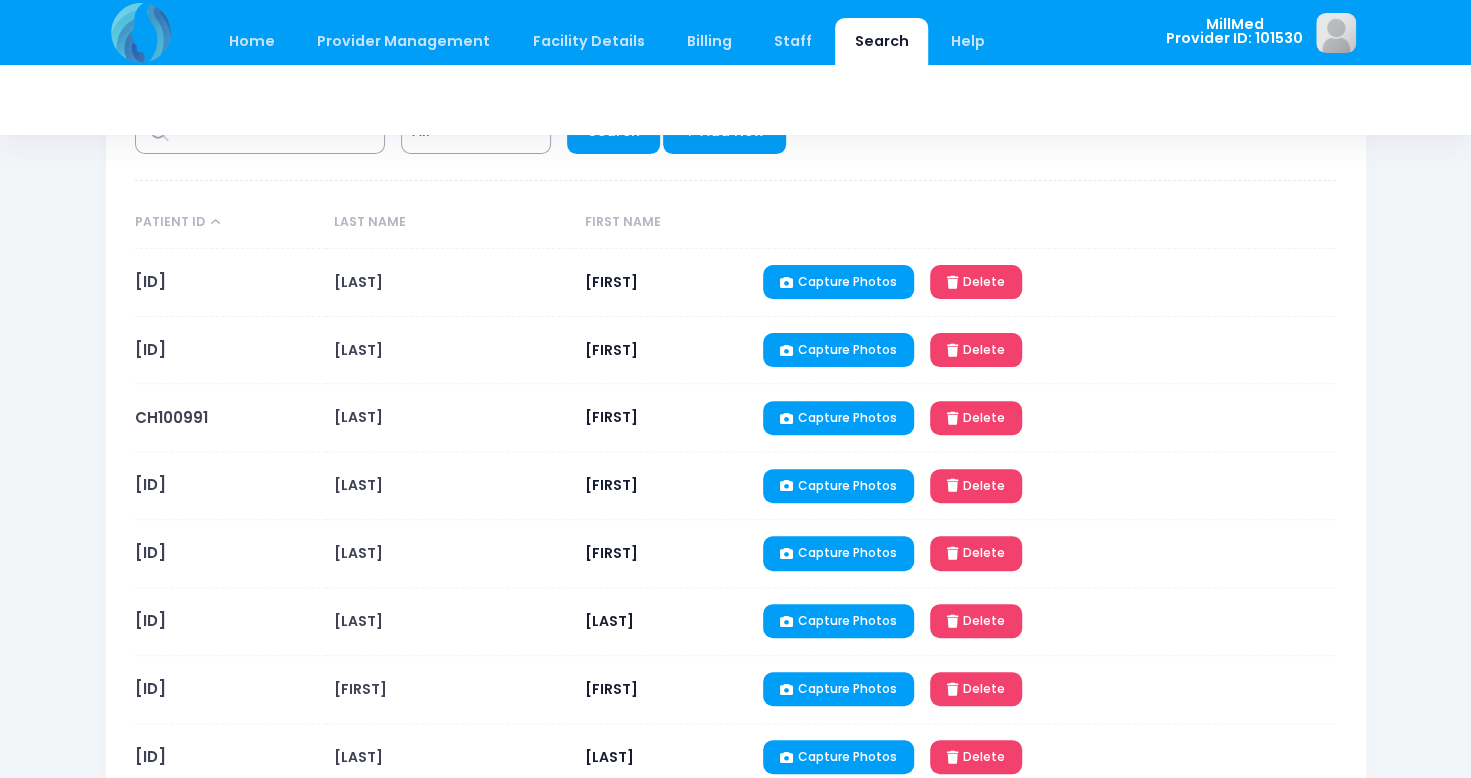 click on "CH100991" at bounding box center [171, 417] 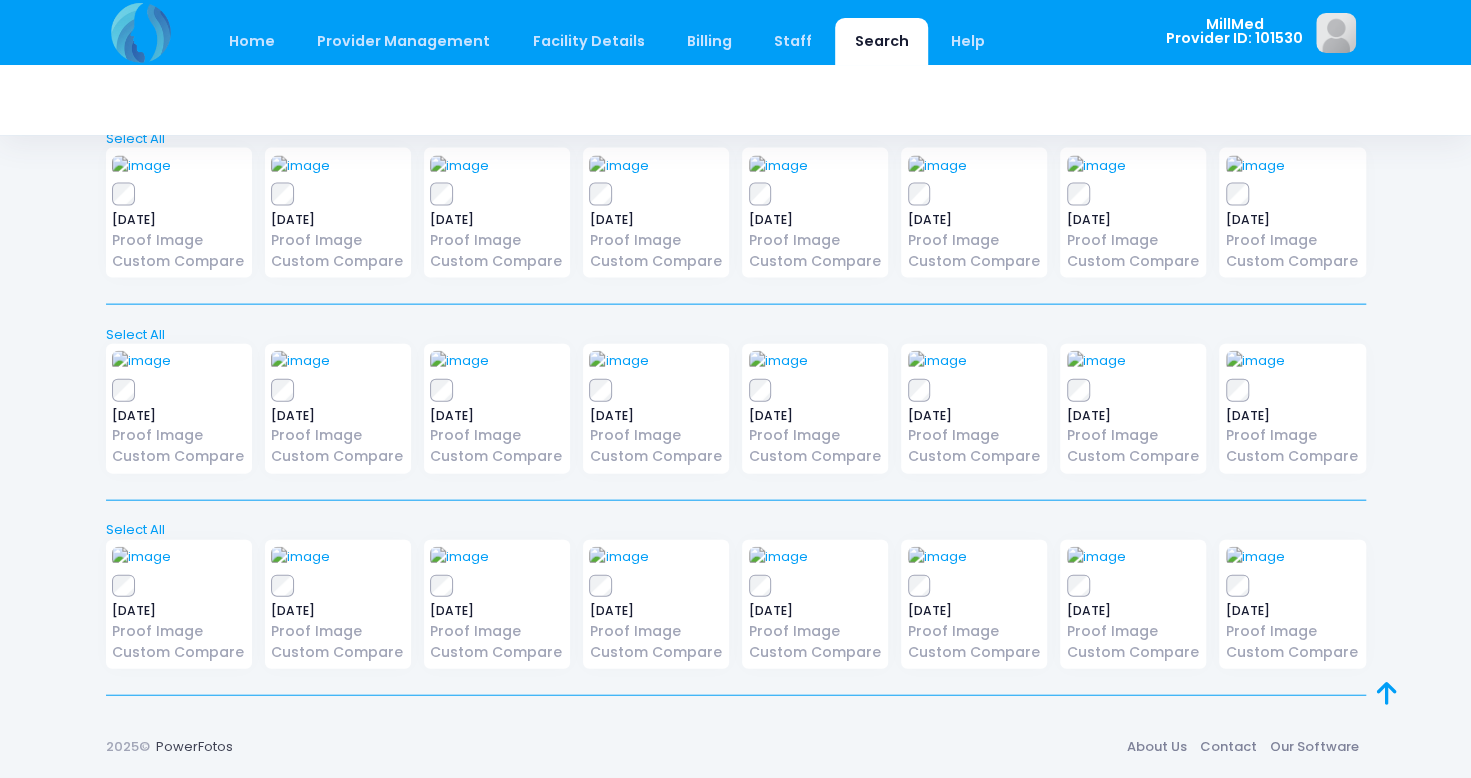 scroll, scrollTop: 4600, scrollLeft: 0, axis: vertical 